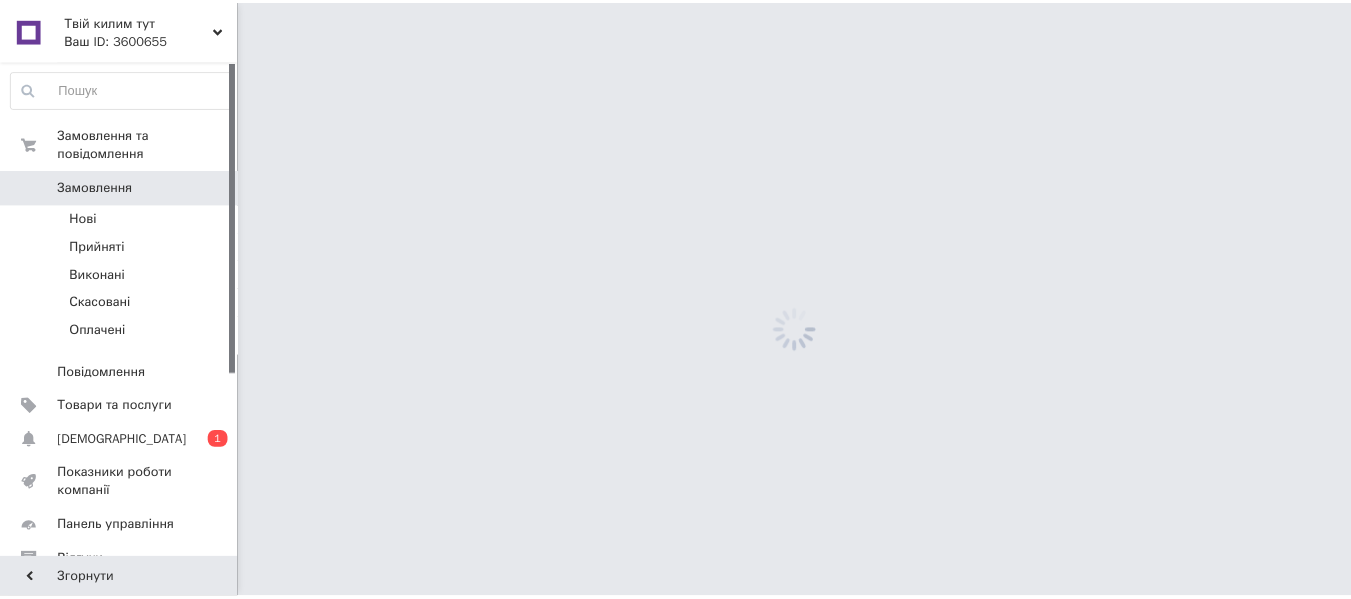scroll, scrollTop: 0, scrollLeft: 0, axis: both 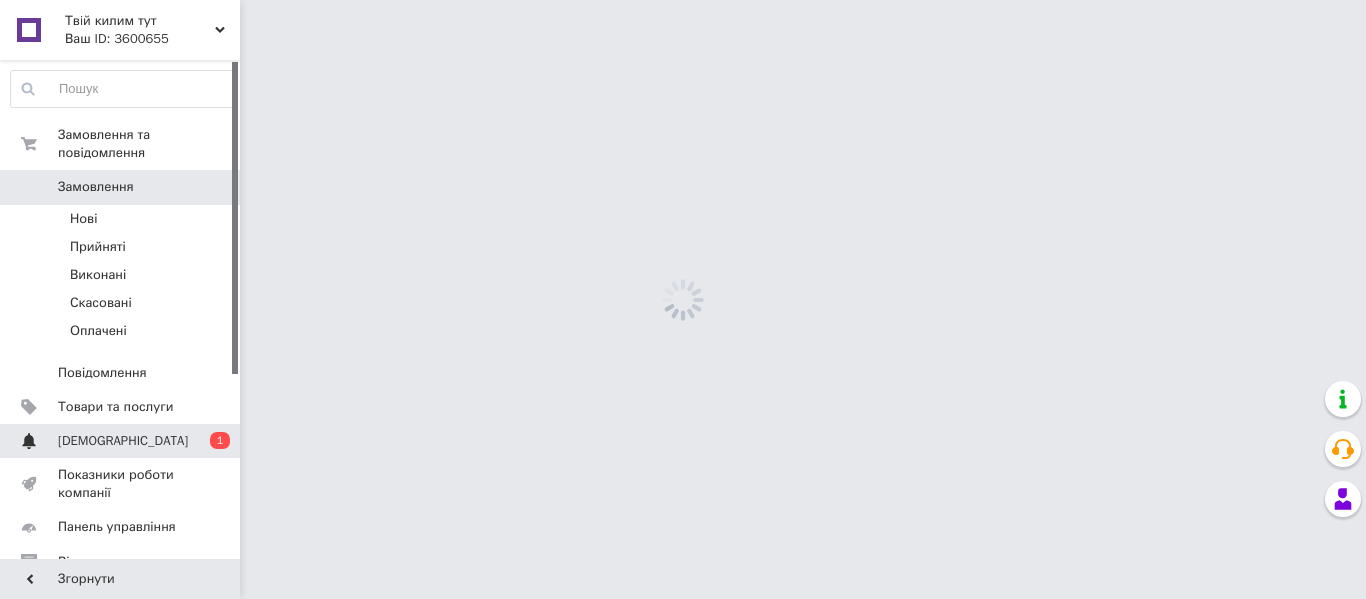 click on "Сповіщення 0 1" at bounding box center (123, 441) 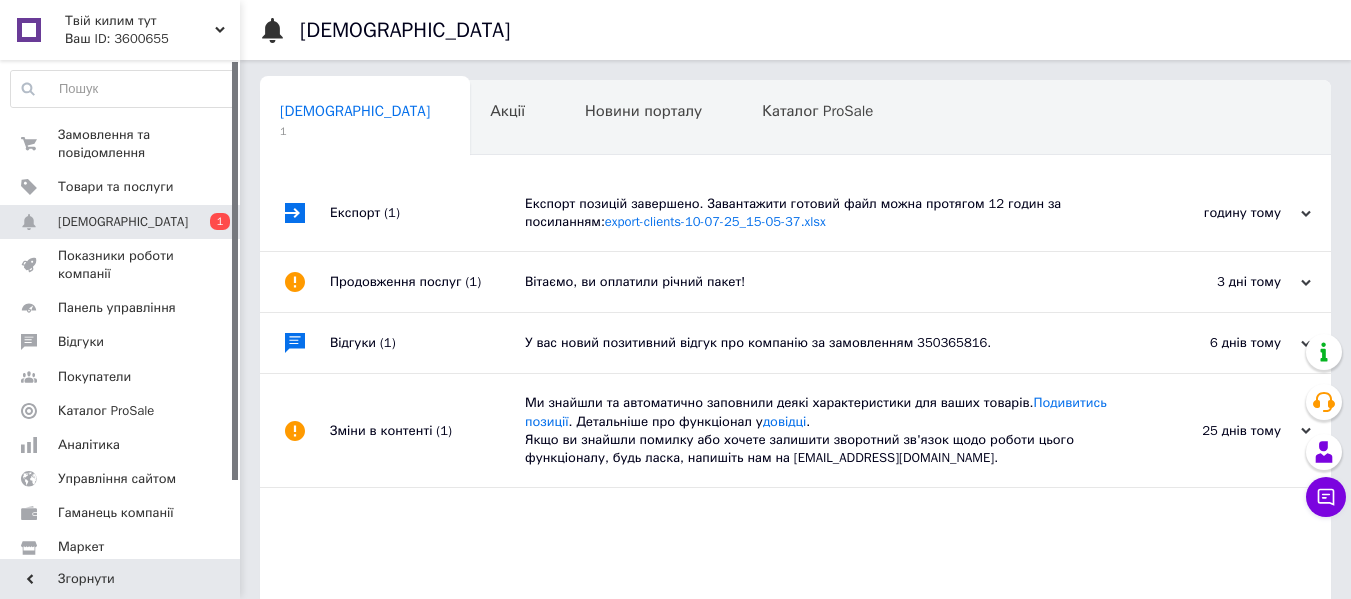 click on "Експорт   (1)" at bounding box center [427, 213] 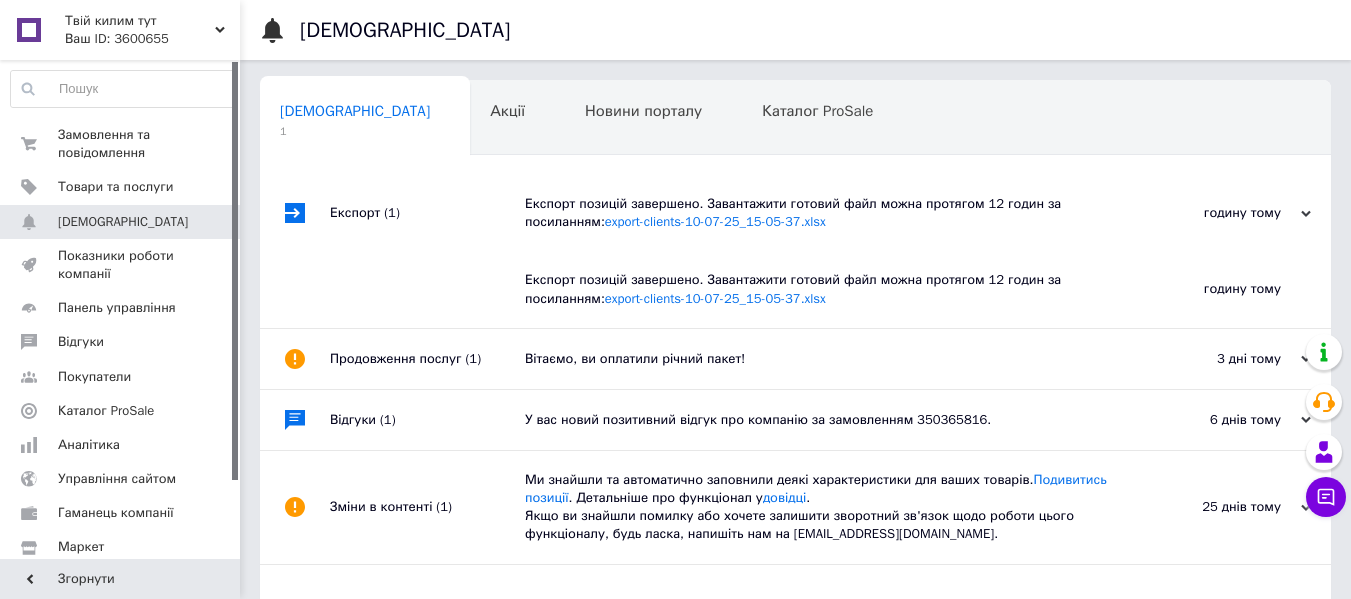 click on "Експорт   (1)" at bounding box center [427, 213] 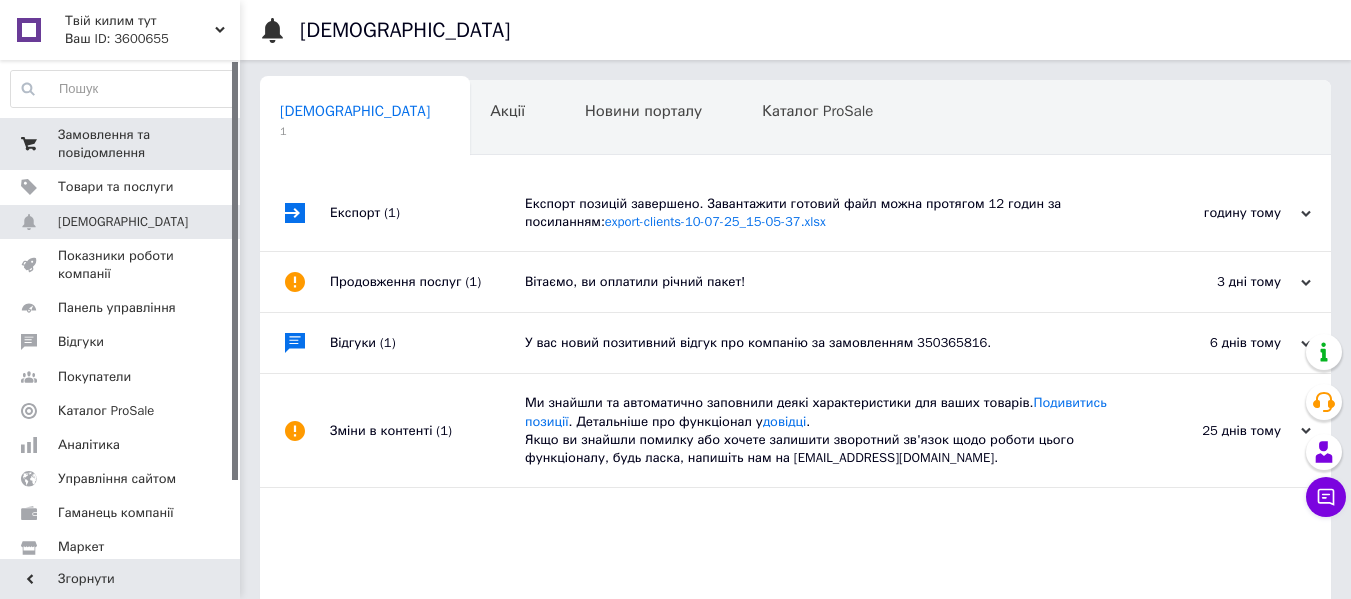 click on "Замовлення та повідомлення" at bounding box center [121, 144] 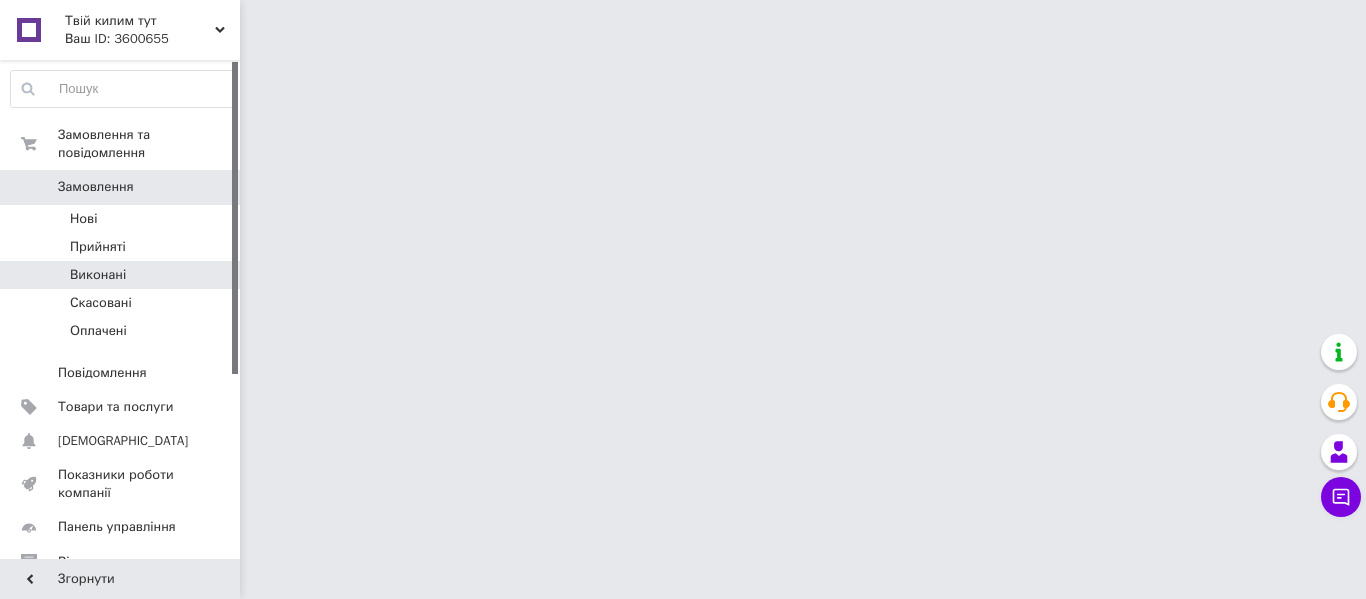 click on "Виконані" at bounding box center (123, 275) 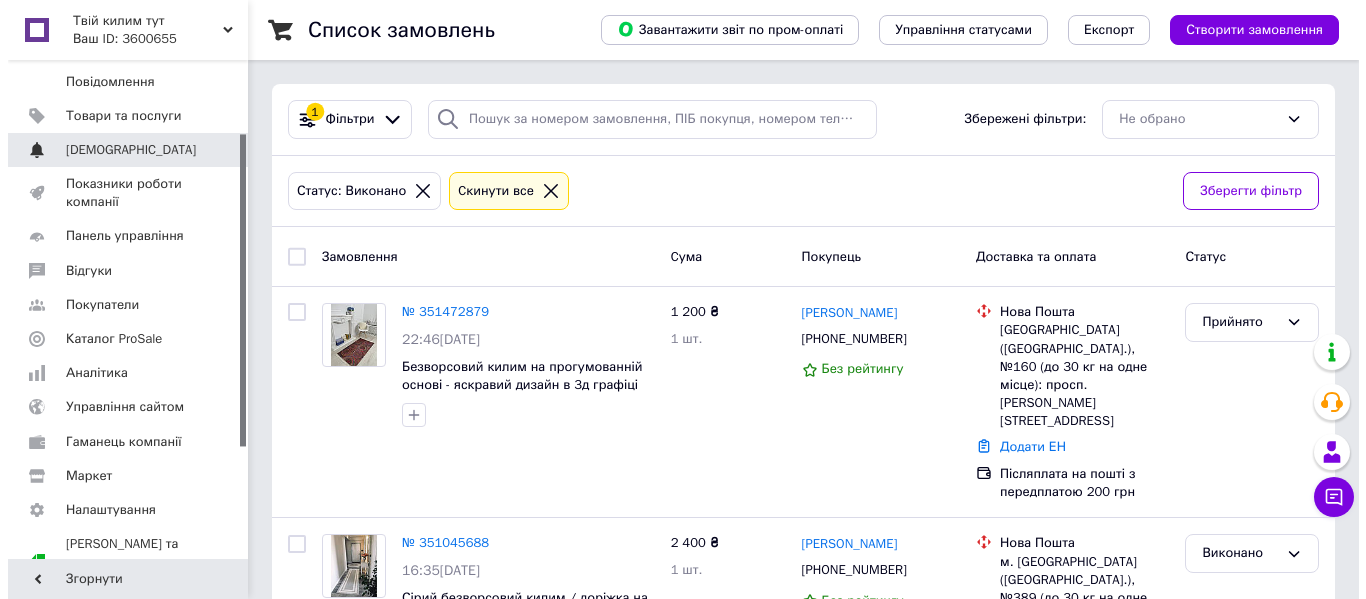 scroll, scrollTop: 293, scrollLeft: 0, axis: vertical 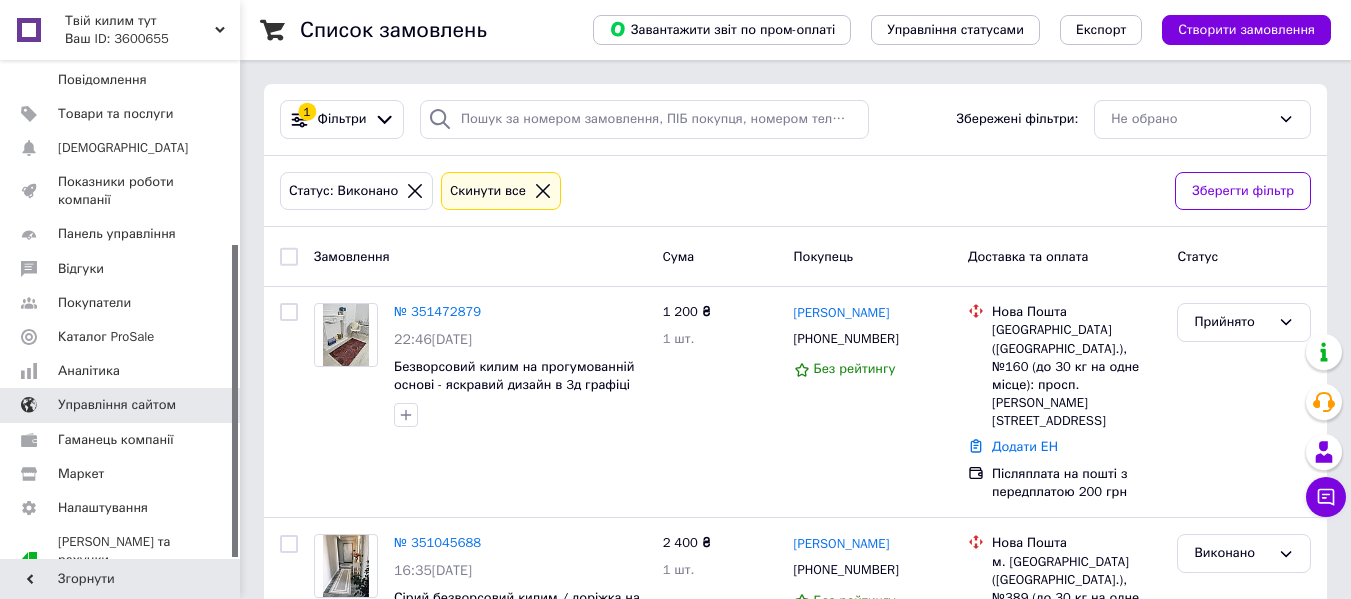 click at bounding box center [212, 405] 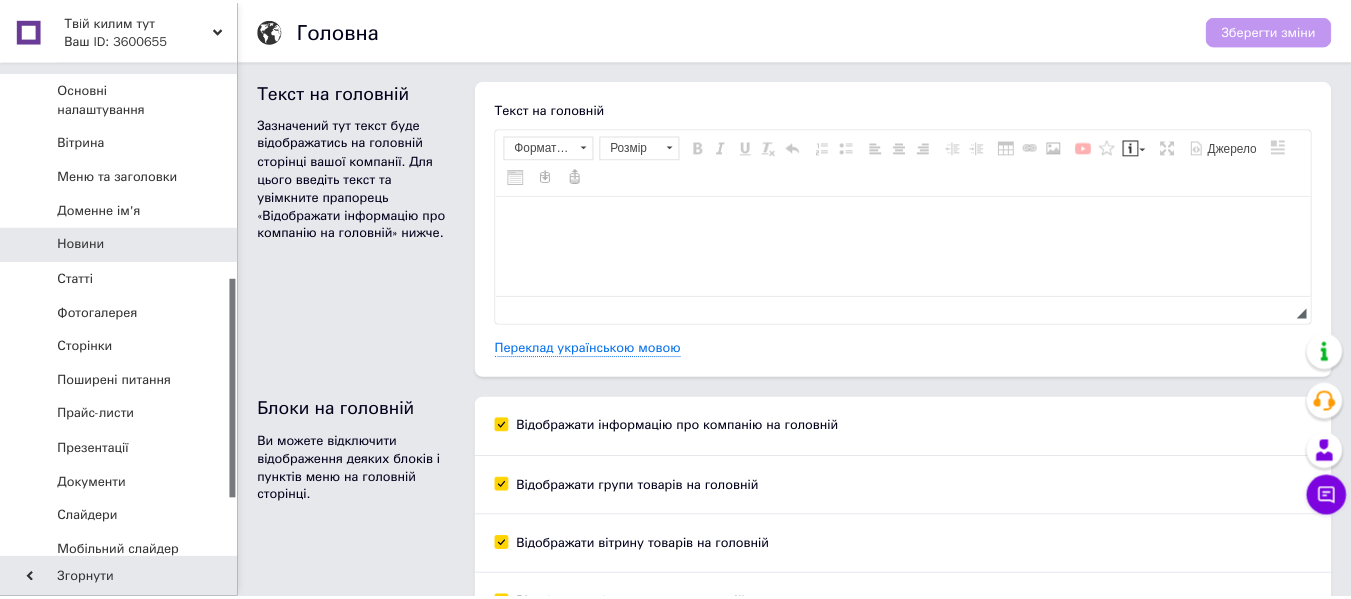 scroll, scrollTop: 493, scrollLeft: 0, axis: vertical 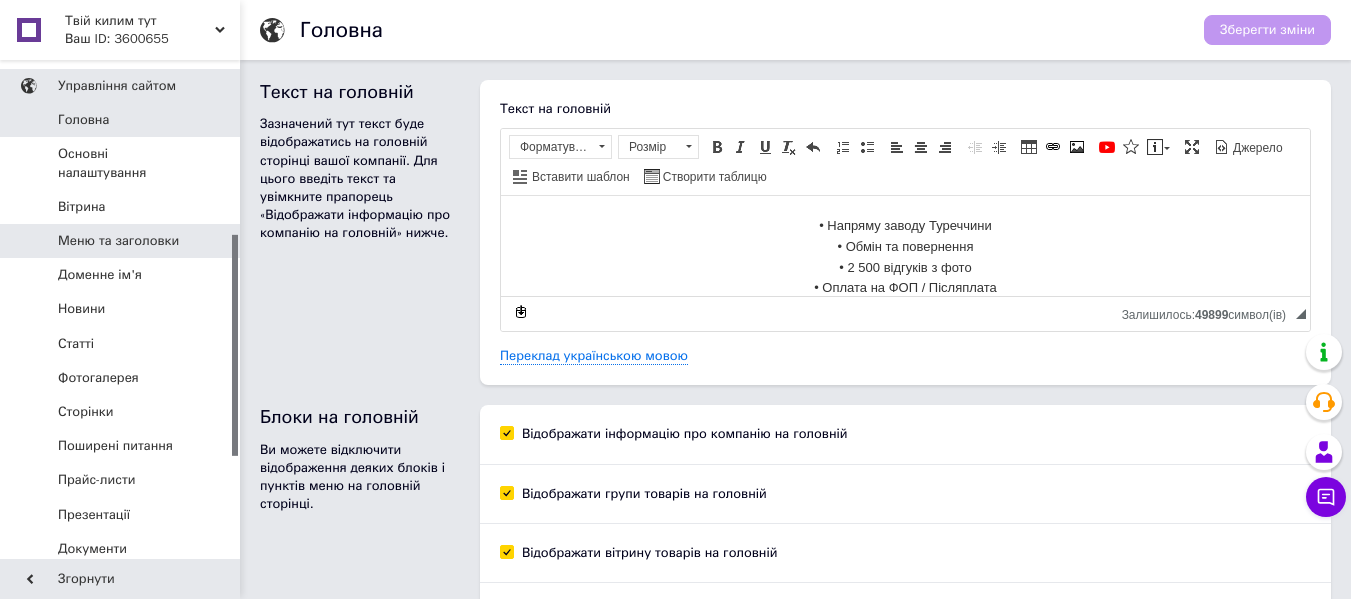 click on "Меню та заголовки" at bounding box center (123, 241) 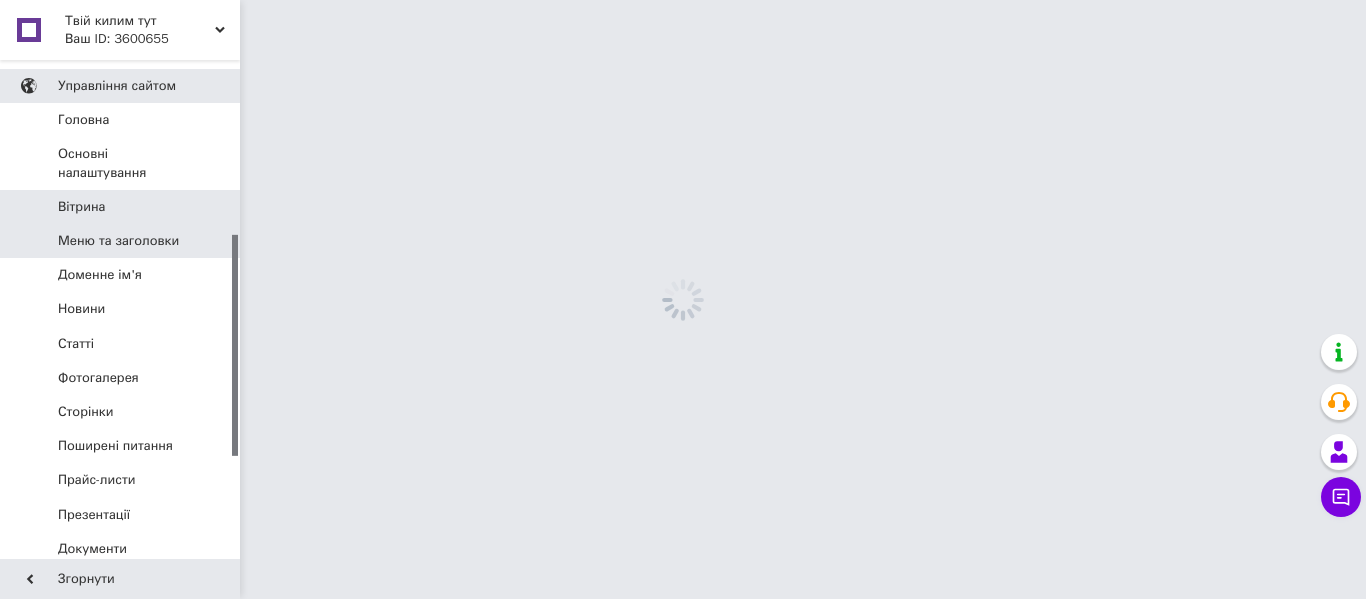 click on "Вітрина" at bounding box center (123, 207) 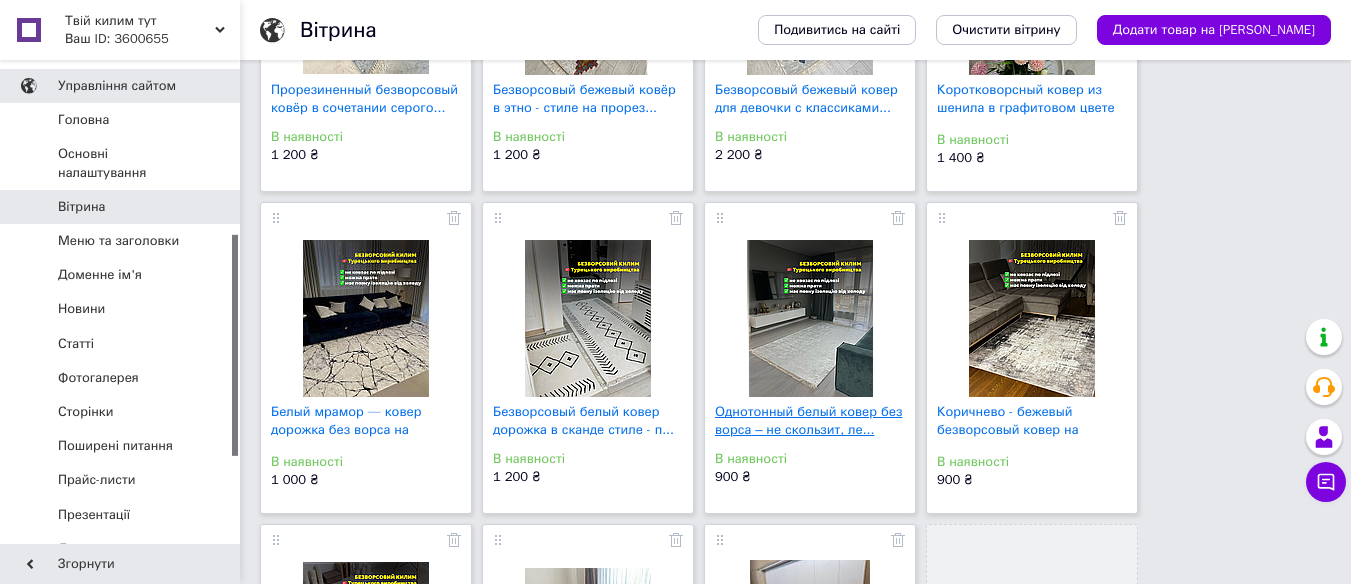 scroll, scrollTop: 1300, scrollLeft: 0, axis: vertical 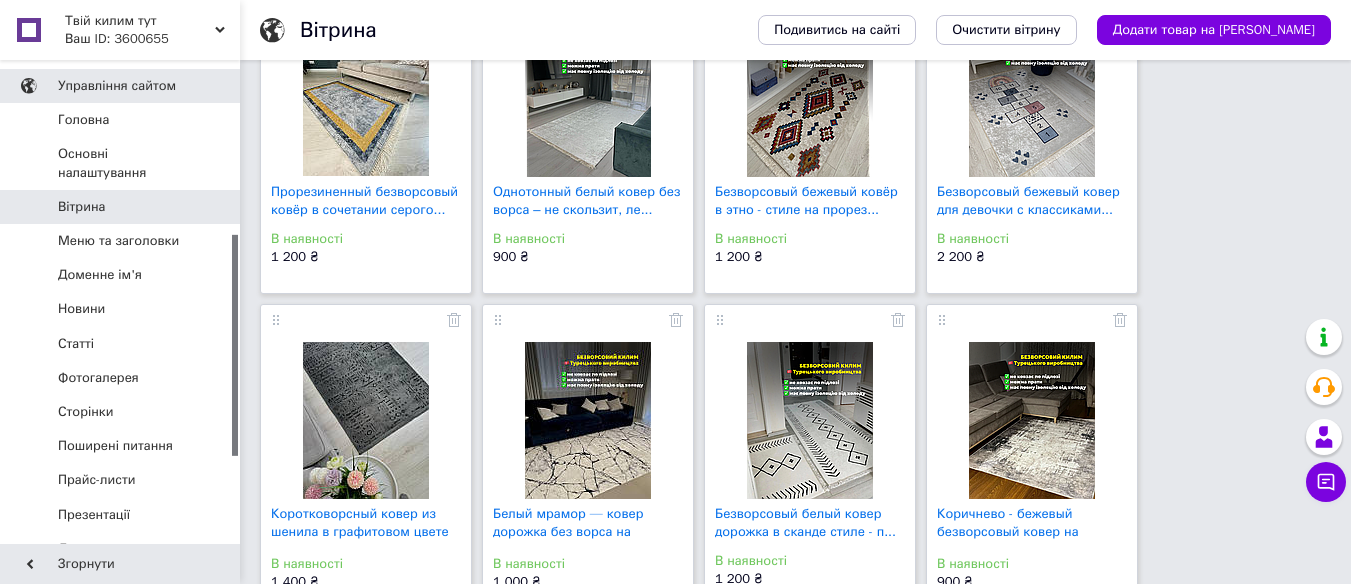 drag, startPoint x: 579, startPoint y: 253, endPoint x: 554, endPoint y: 286, distance: 41.400482 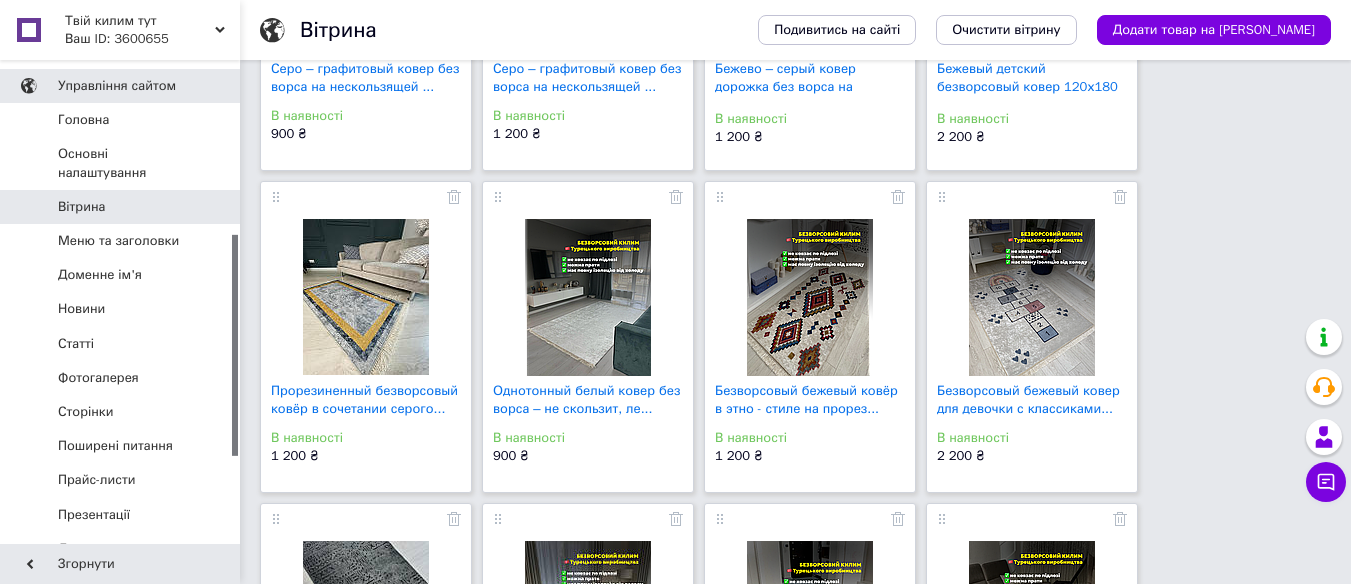 scroll, scrollTop: 1000, scrollLeft: 0, axis: vertical 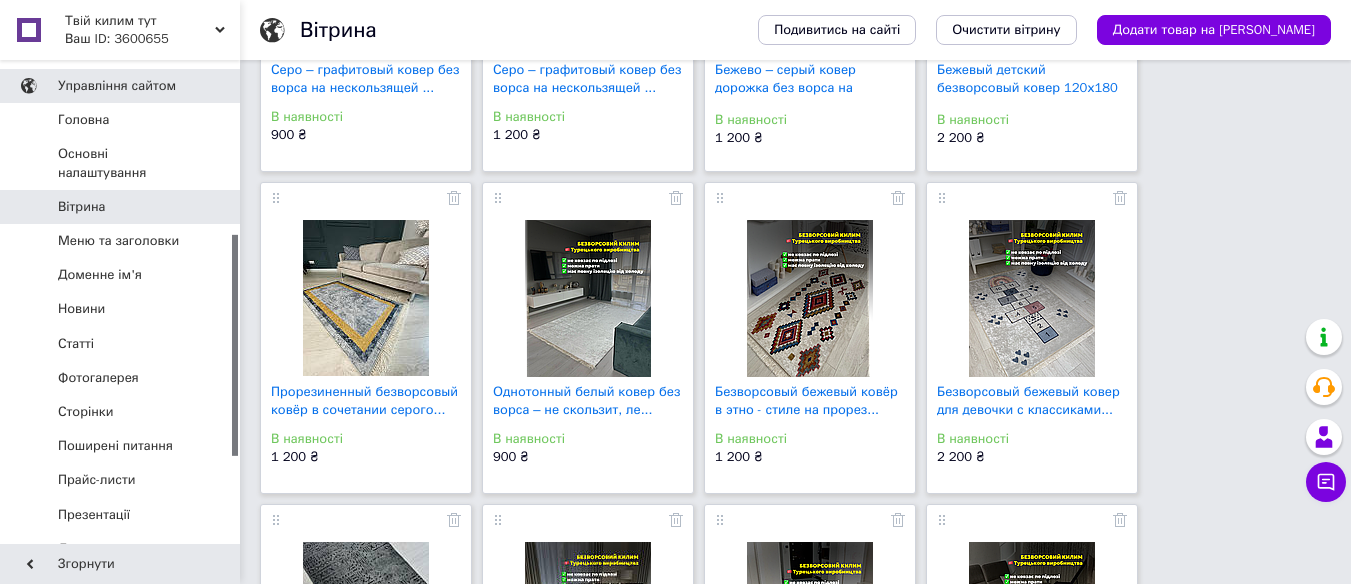click on "Однотонный белый ковер без ворса – не скользит, ле... В наявності 900   ₴" at bounding box center (588, 338) 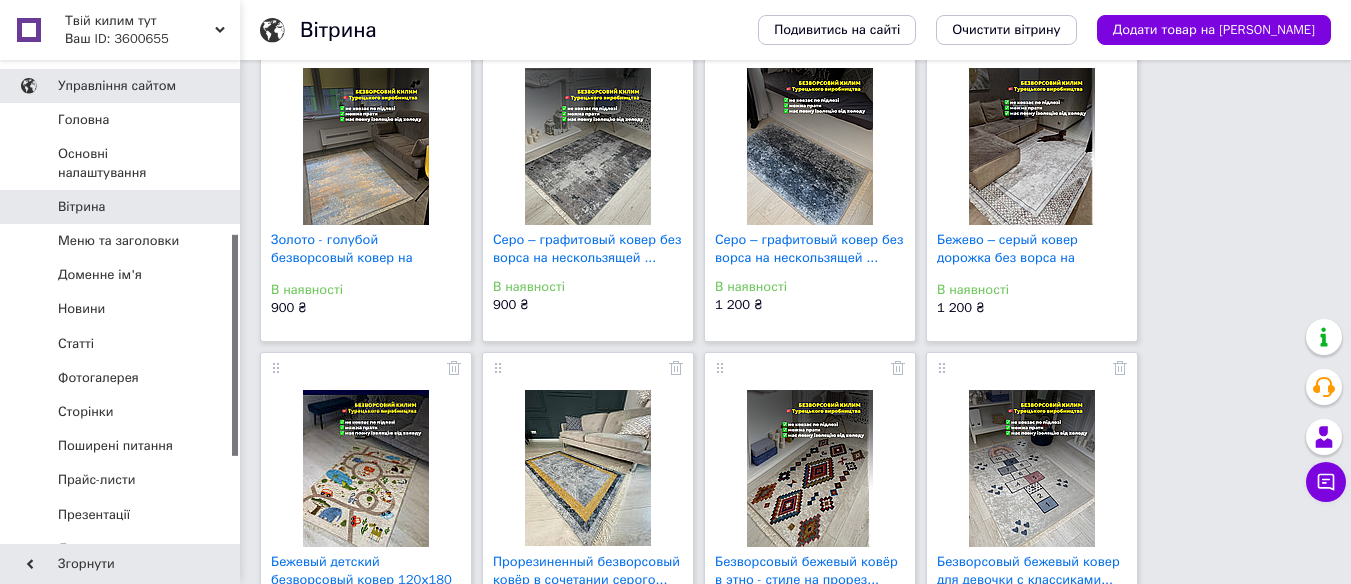 scroll, scrollTop: 834, scrollLeft: 0, axis: vertical 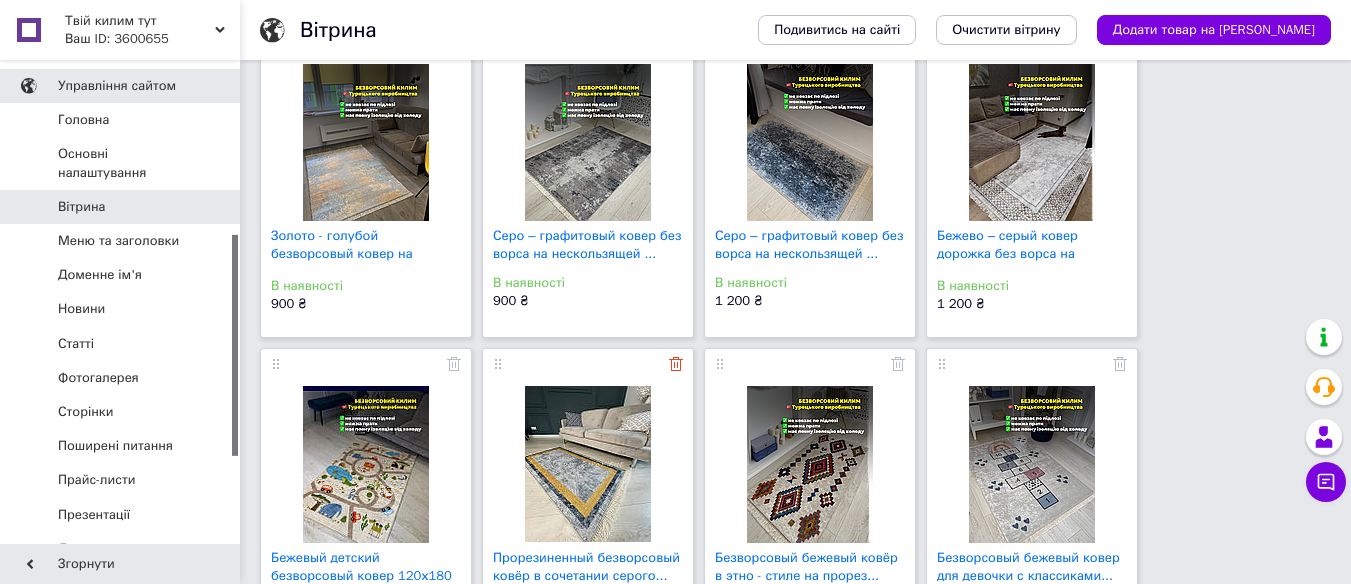 click 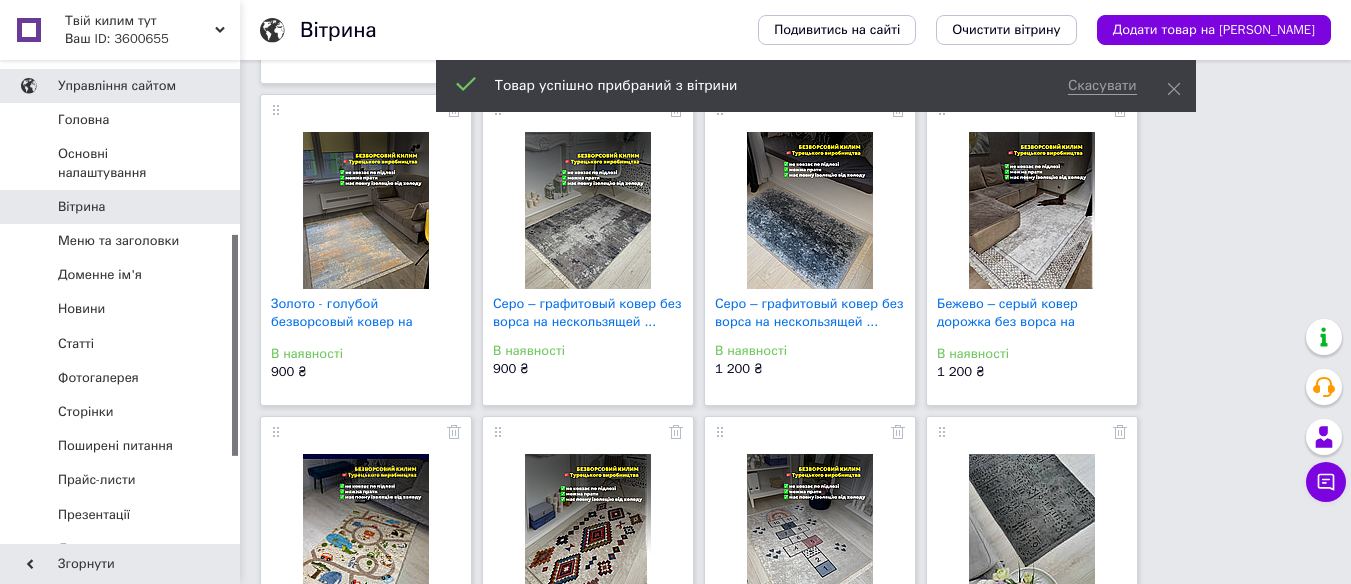 scroll, scrollTop: 812, scrollLeft: 0, axis: vertical 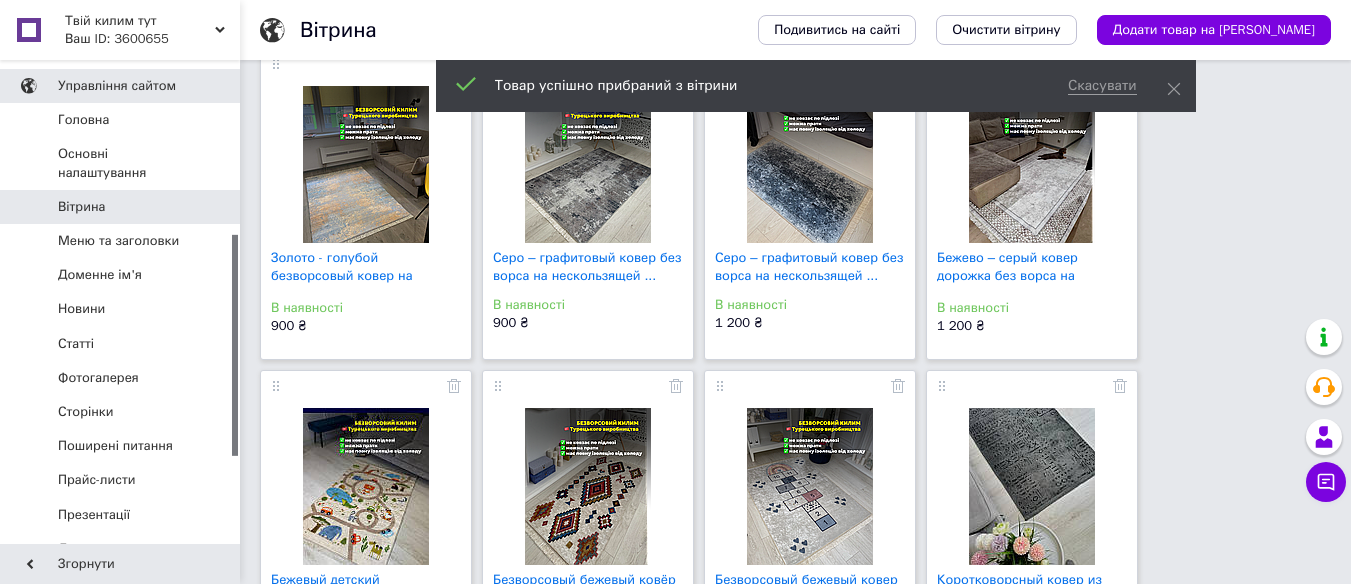 click at bounding box center (1032, 391) 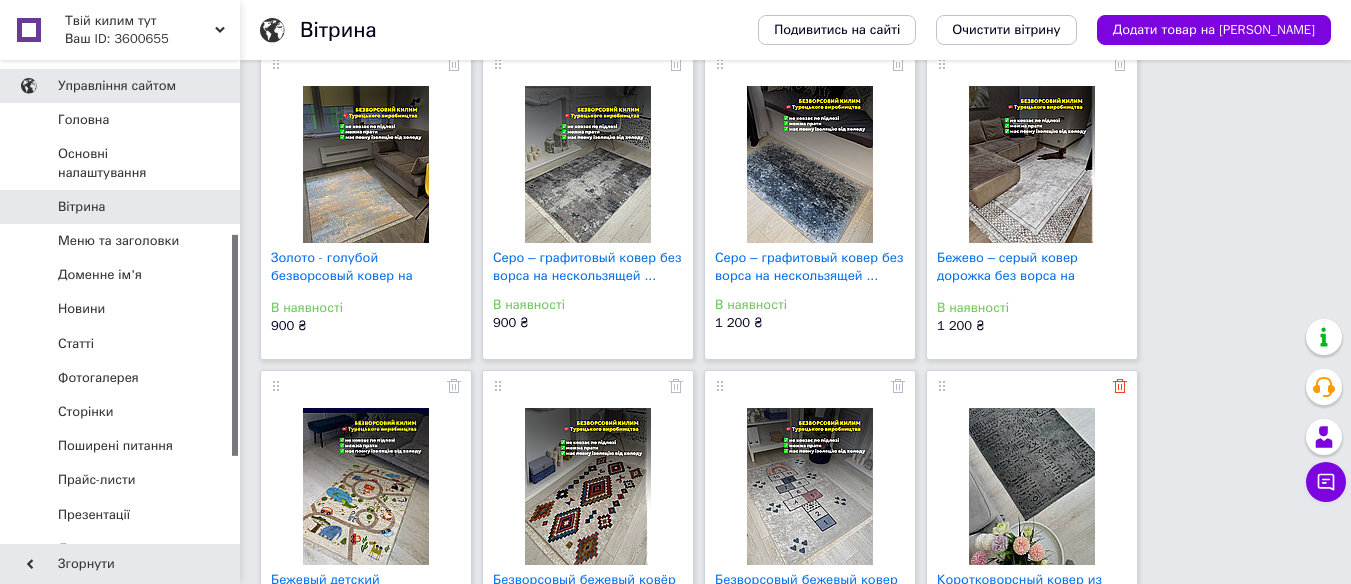 click 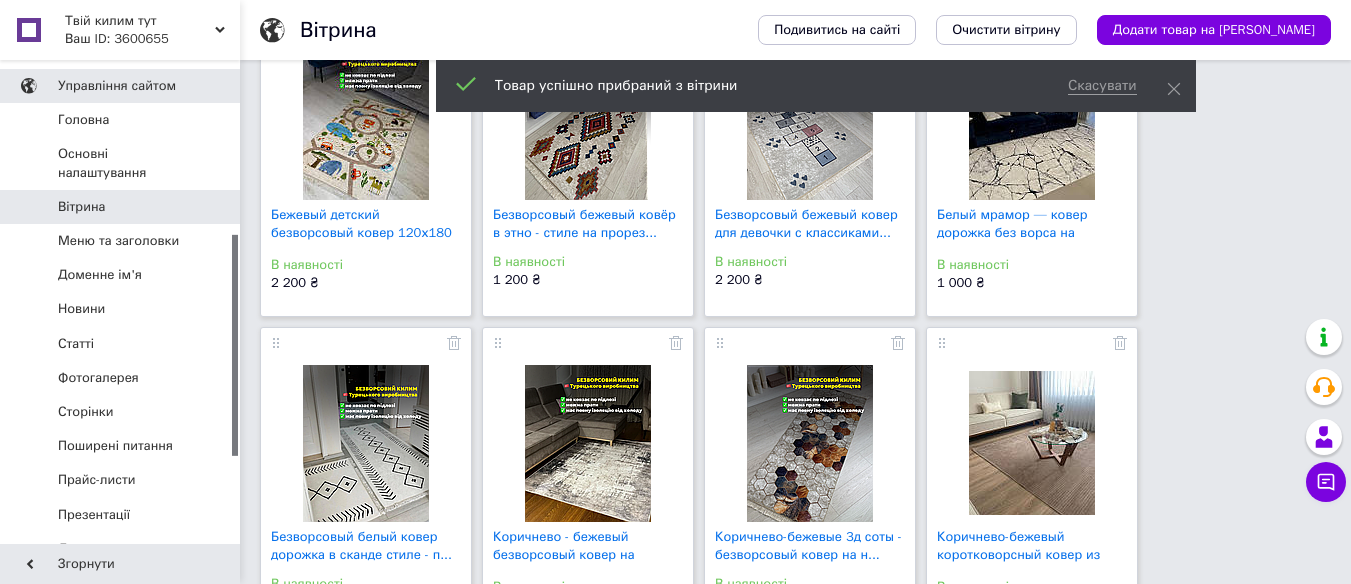 scroll, scrollTop: 1212, scrollLeft: 0, axis: vertical 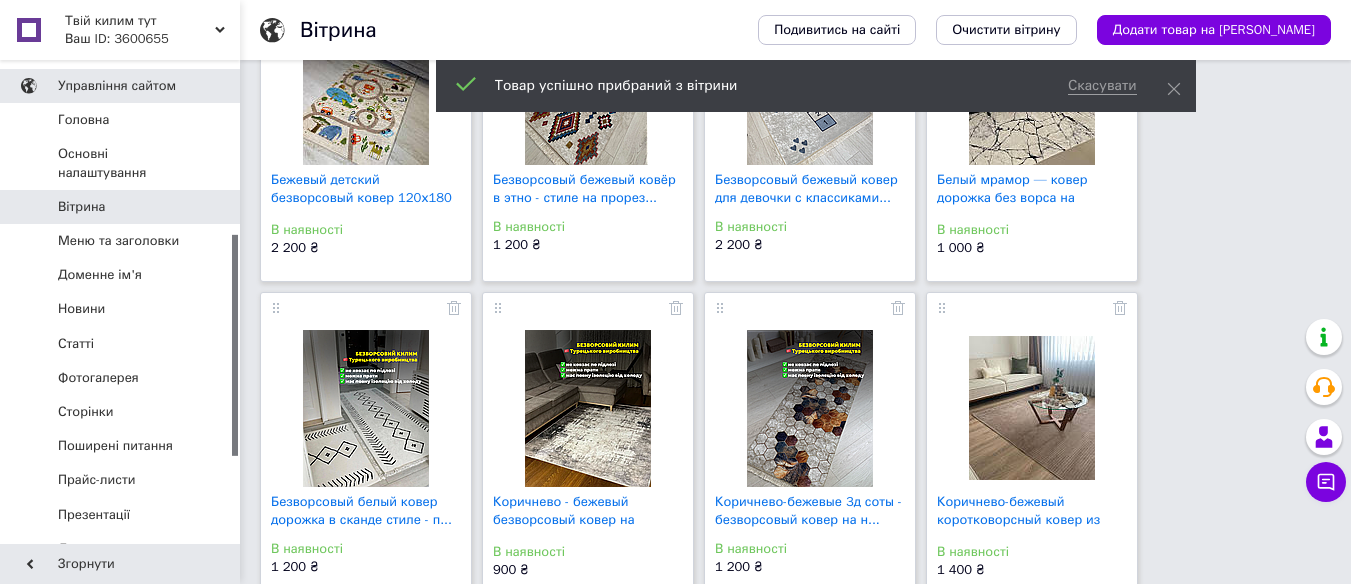 click at bounding box center (1032, 313) 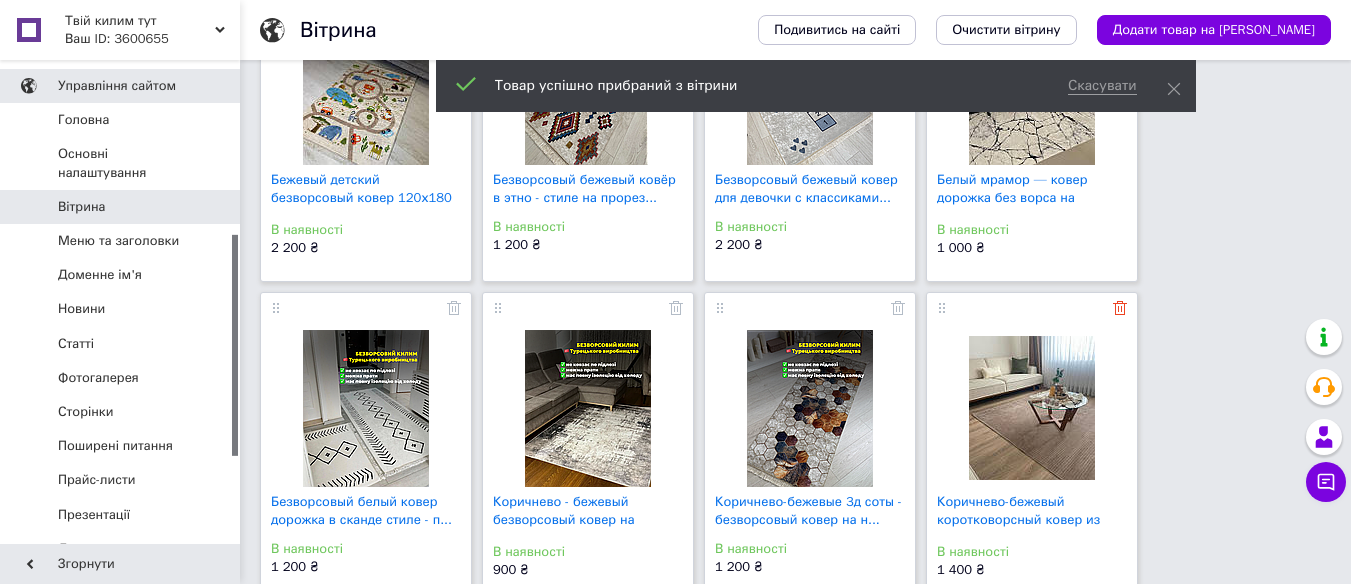 click 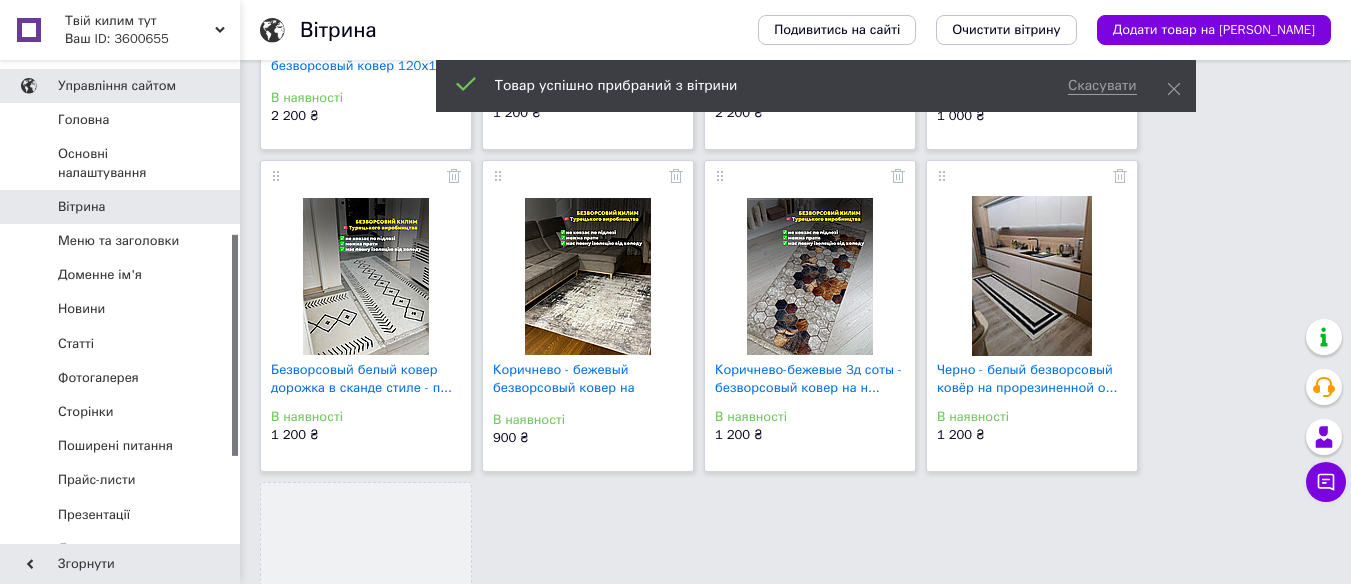 scroll, scrollTop: 1312, scrollLeft: 0, axis: vertical 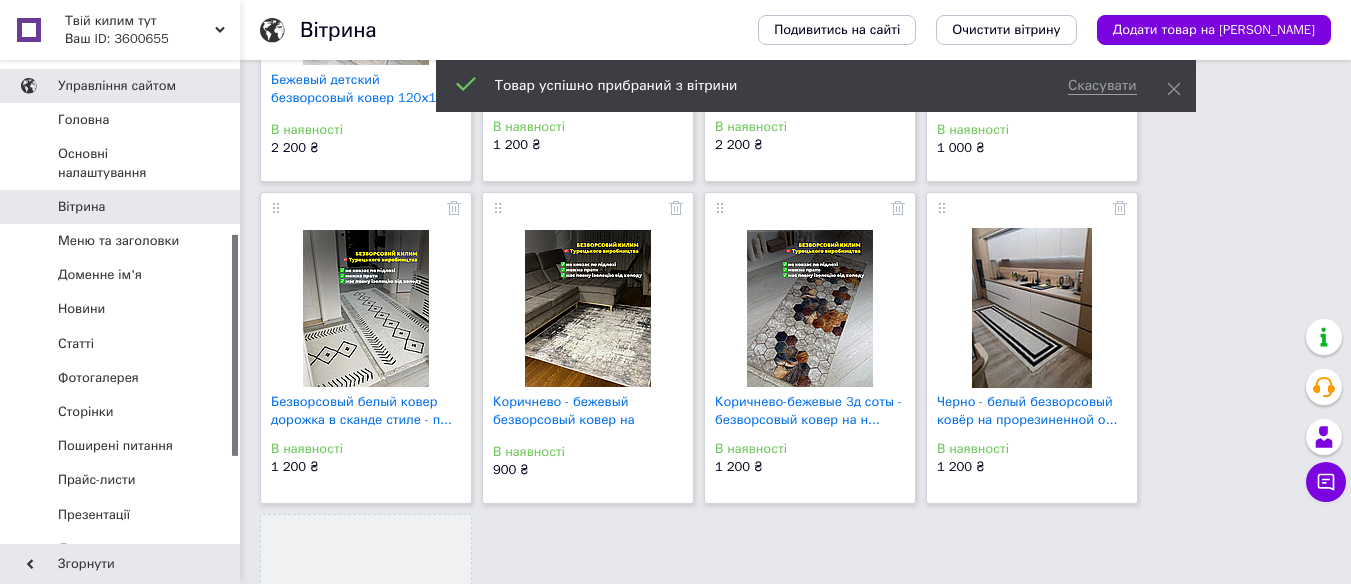 click at bounding box center (1032, 213) 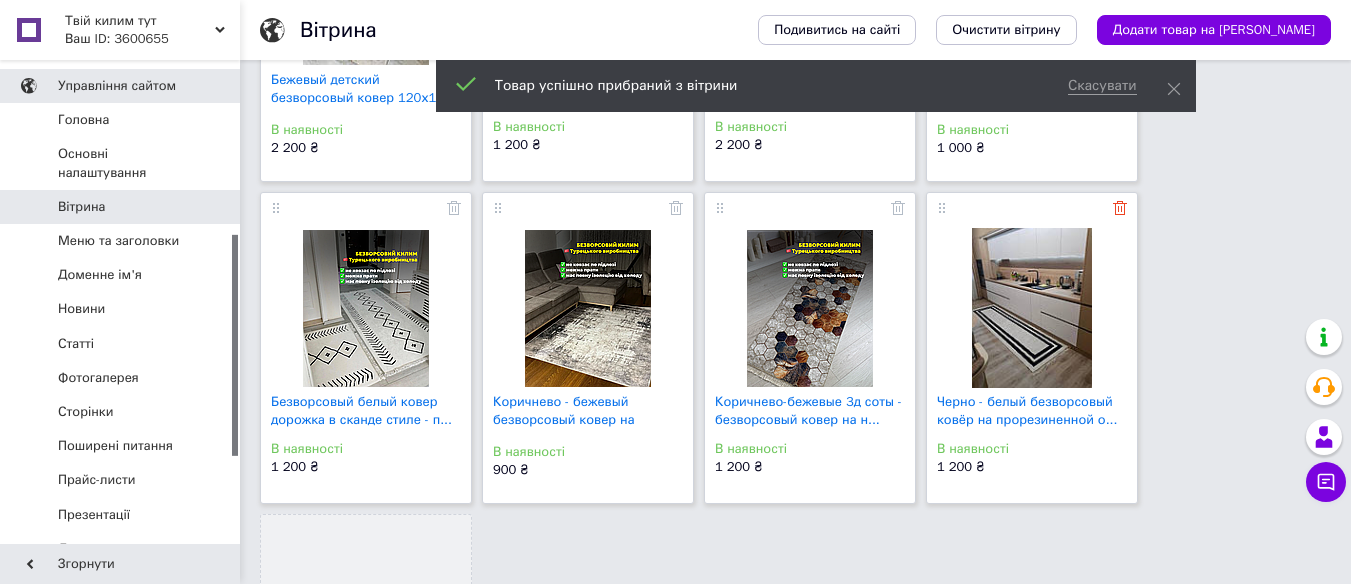 click 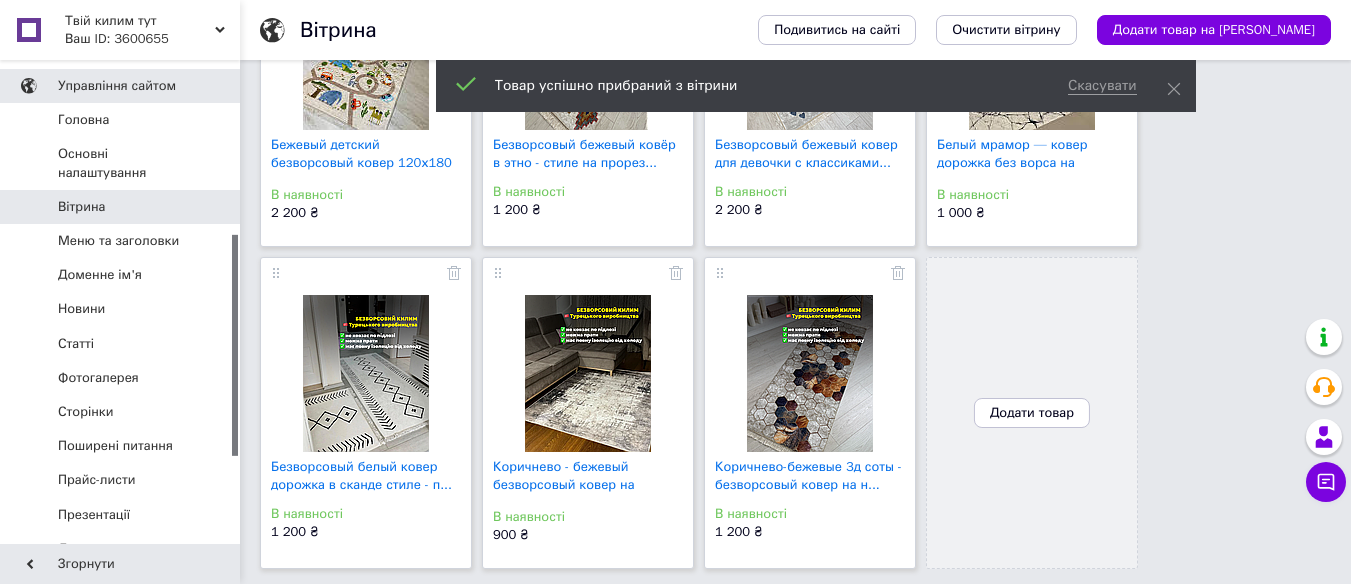 scroll, scrollTop: 1247, scrollLeft: 0, axis: vertical 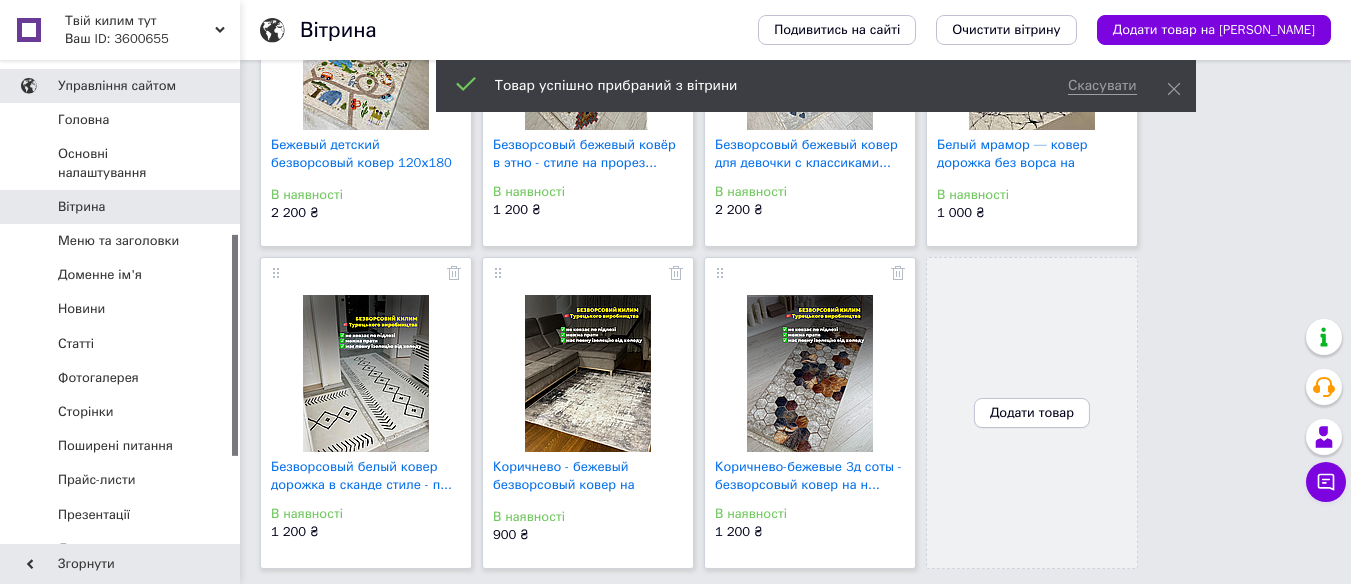 click on "Додати товар" at bounding box center [1032, 413] 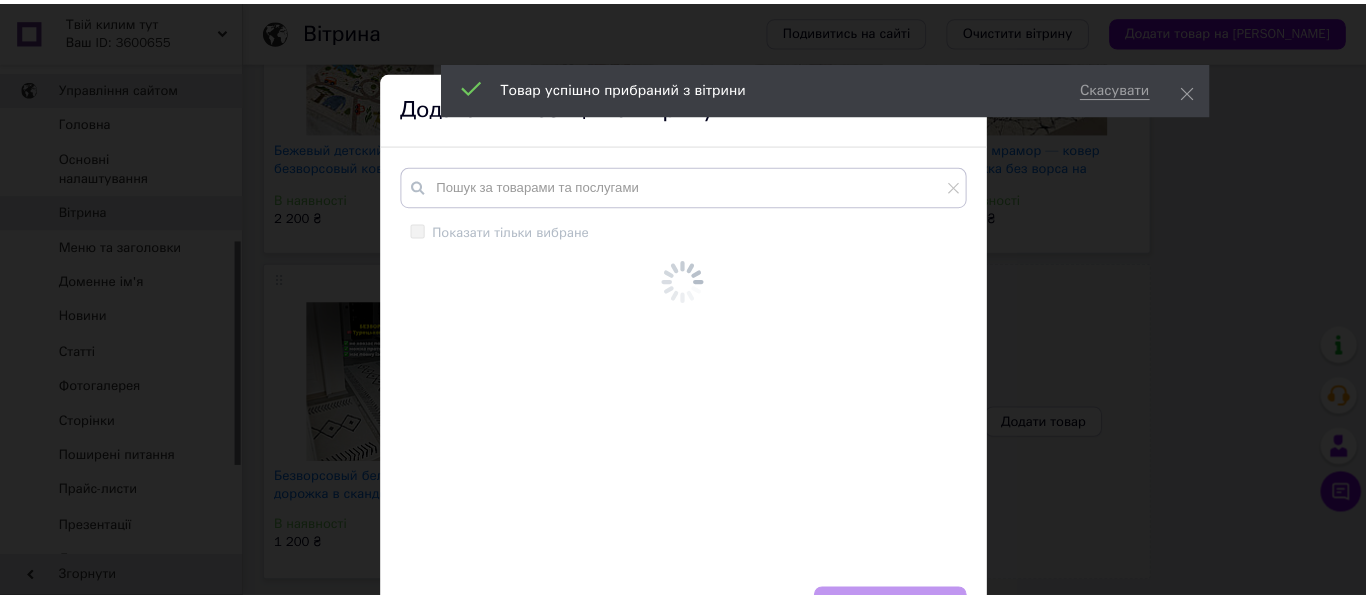 scroll, scrollTop: 1232, scrollLeft: 0, axis: vertical 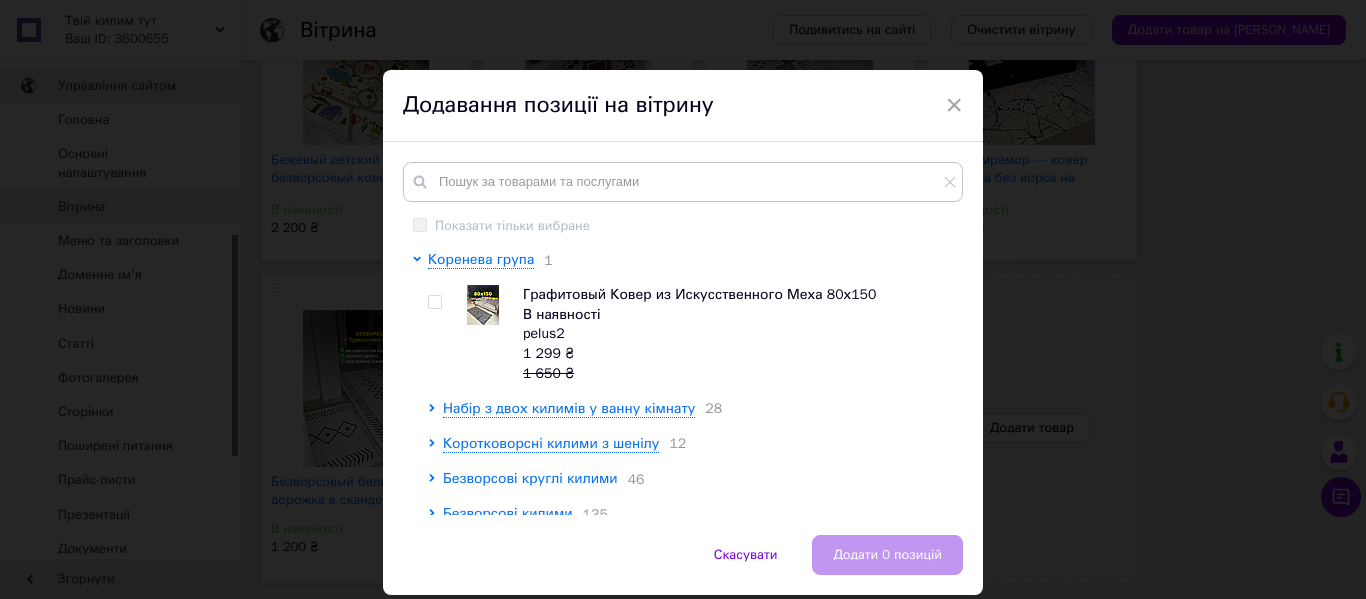 click on "Безворсові круглі килими" at bounding box center (530, 478) 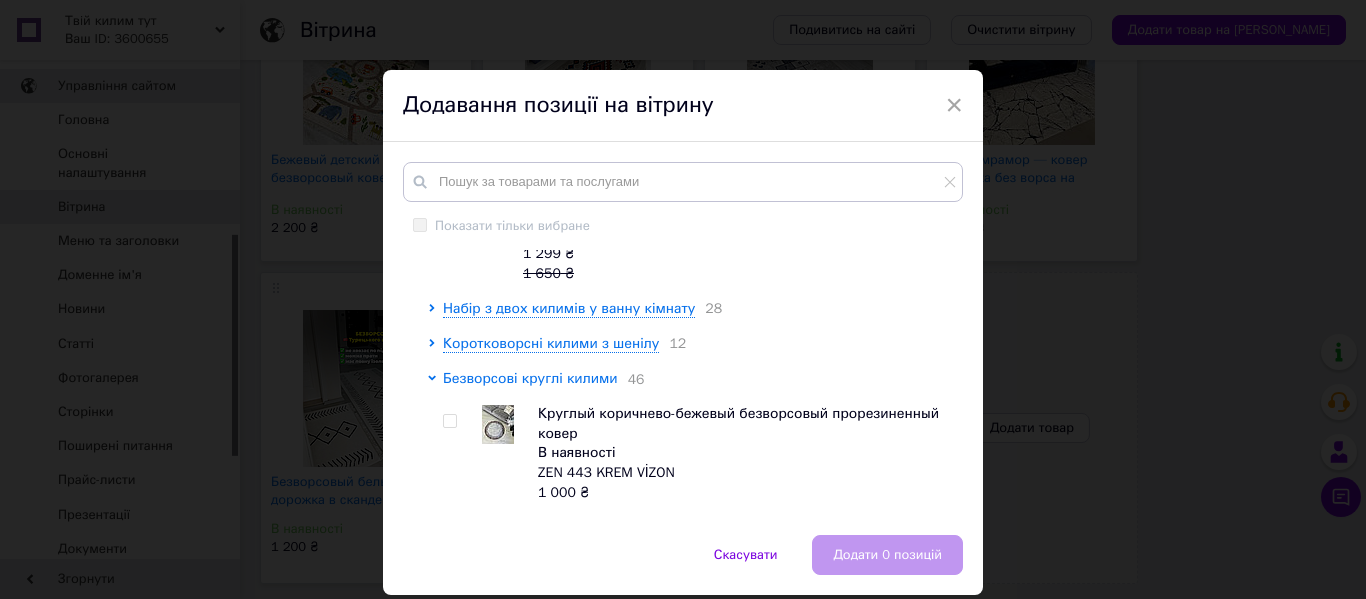 click on "Безворсові круглі килими" at bounding box center [530, 378] 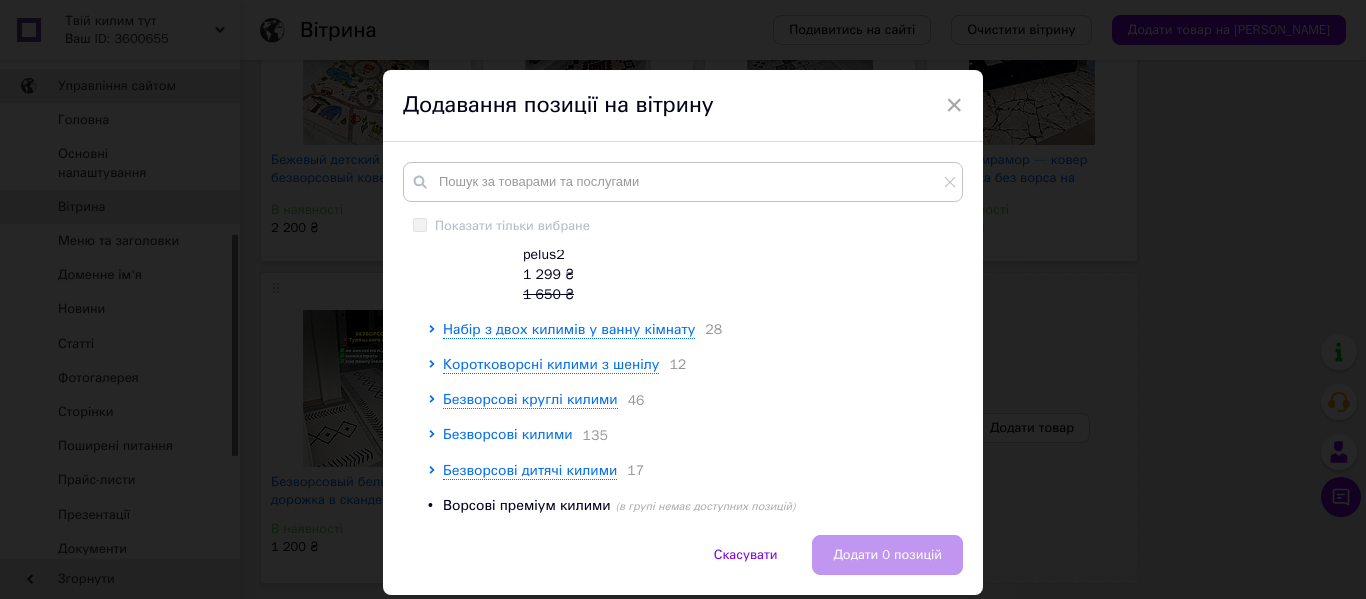 click on "Безворсові килими" at bounding box center [508, 434] 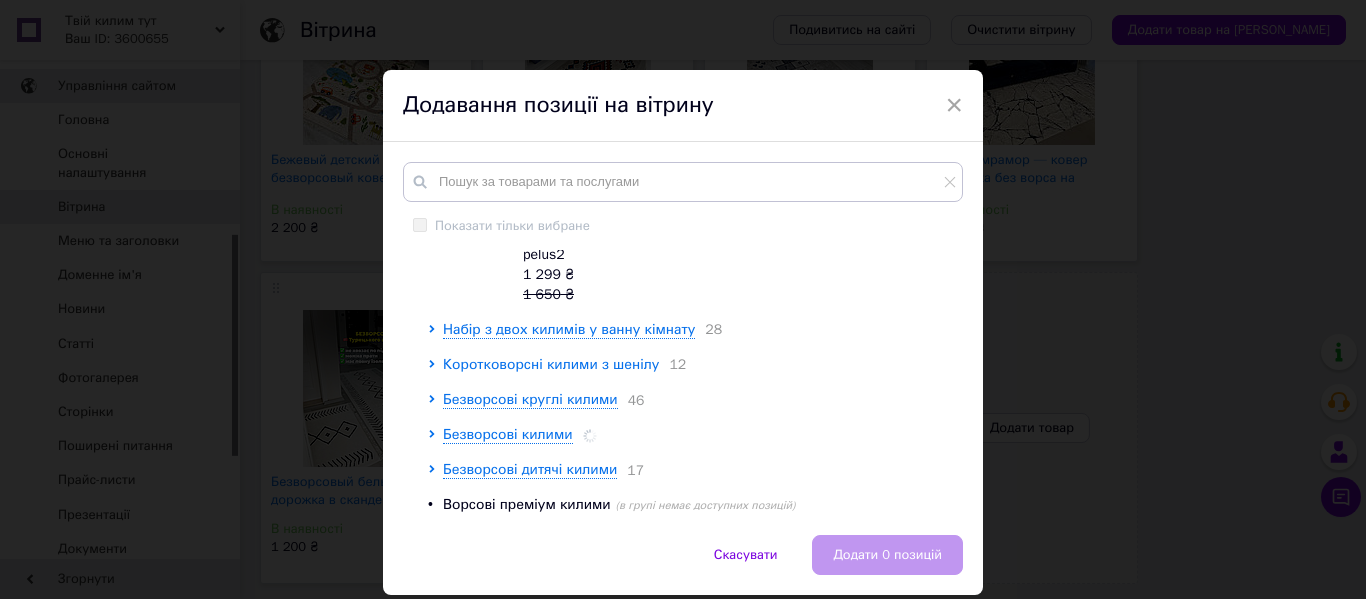 scroll, scrollTop: 84, scrollLeft: 0, axis: vertical 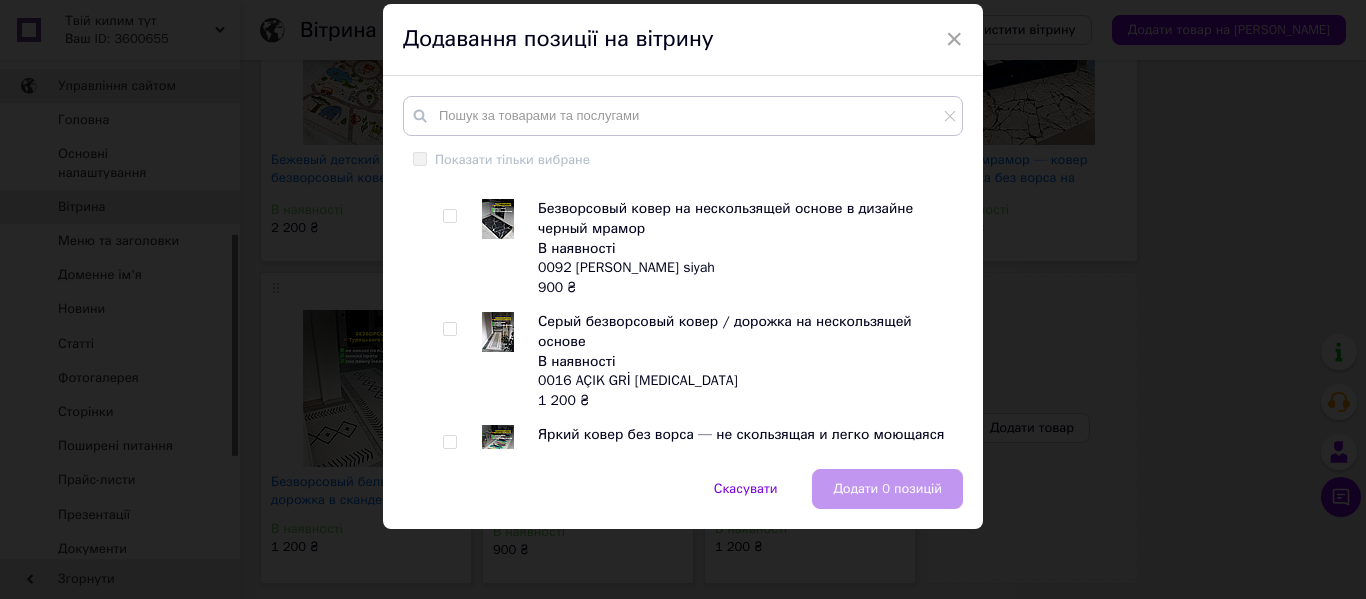 click at bounding box center [453, 248] 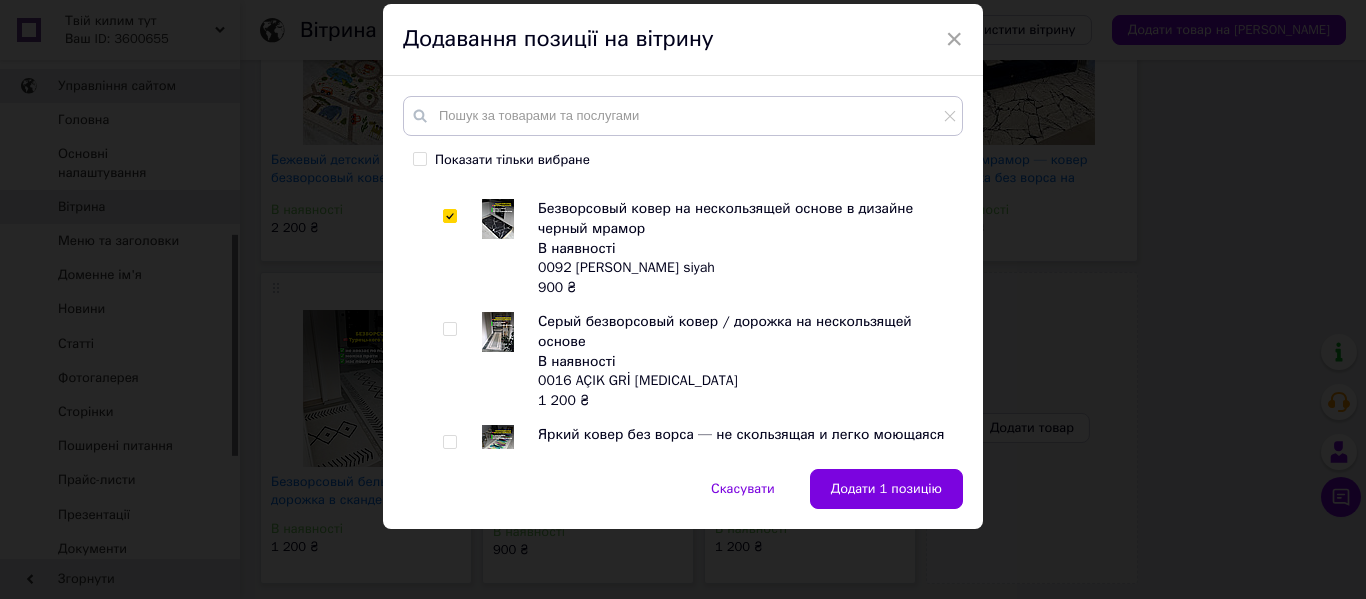 click at bounding box center [453, 248] 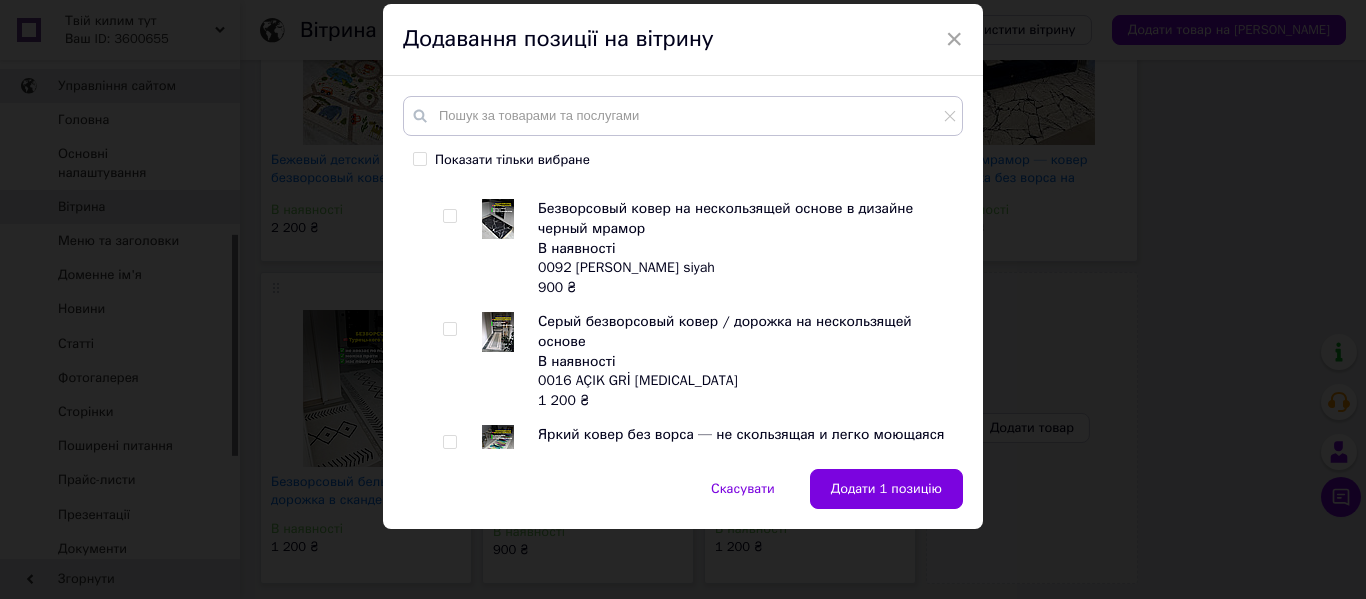 checkbox on "false" 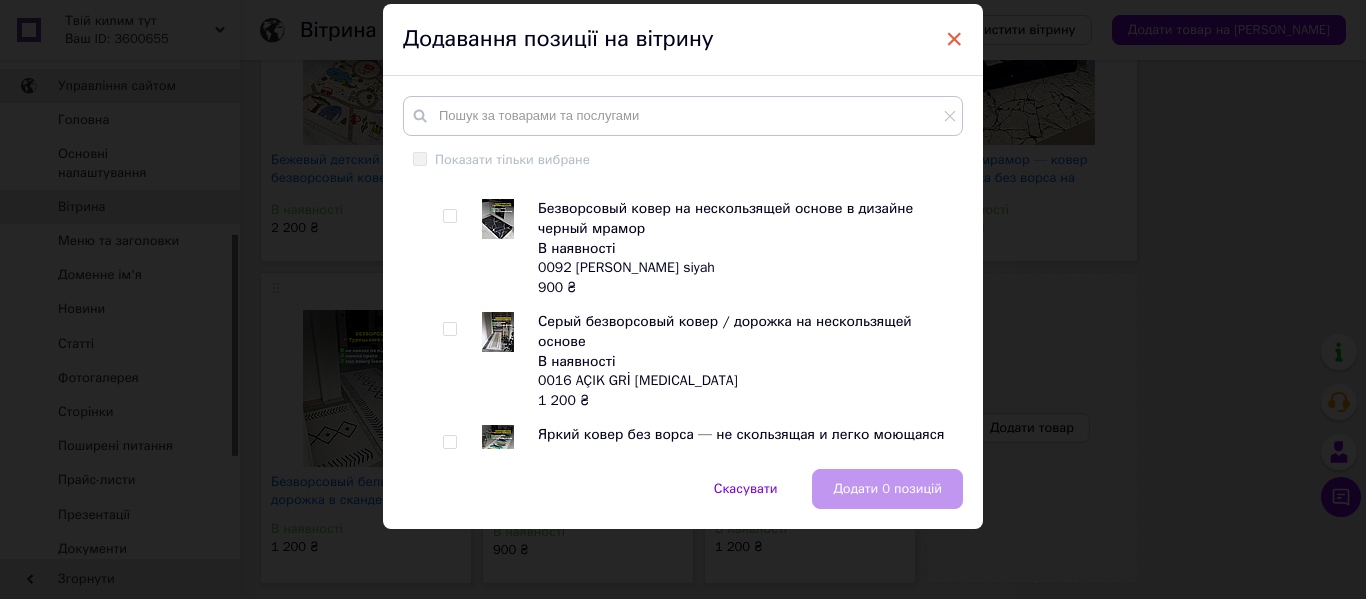 click on "×" at bounding box center [954, 39] 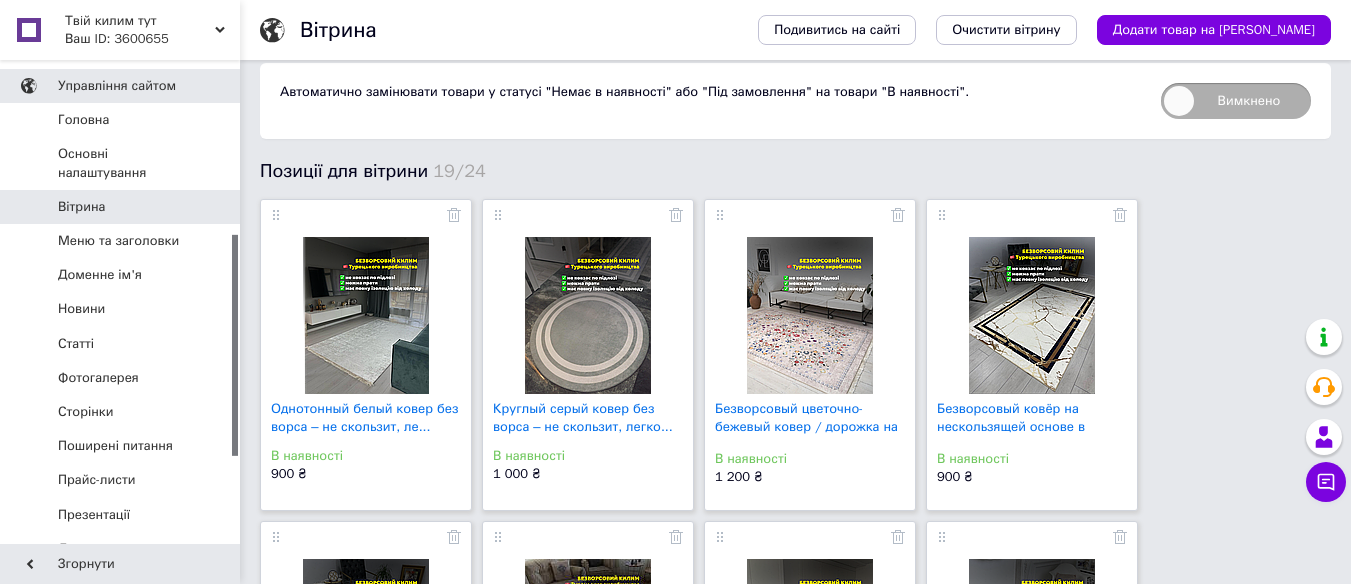 scroll, scrollTop: 0, scrollLeft: 0, axis: both 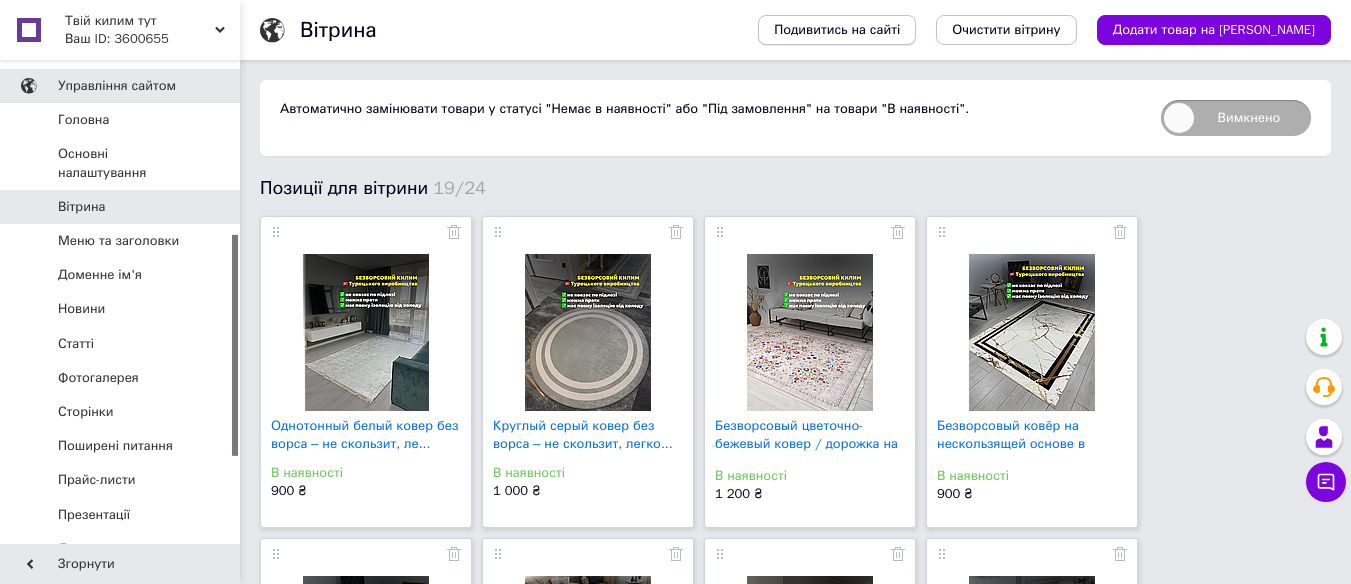 click on "Подивитись на сайті" at bounding box center [837, 30] 